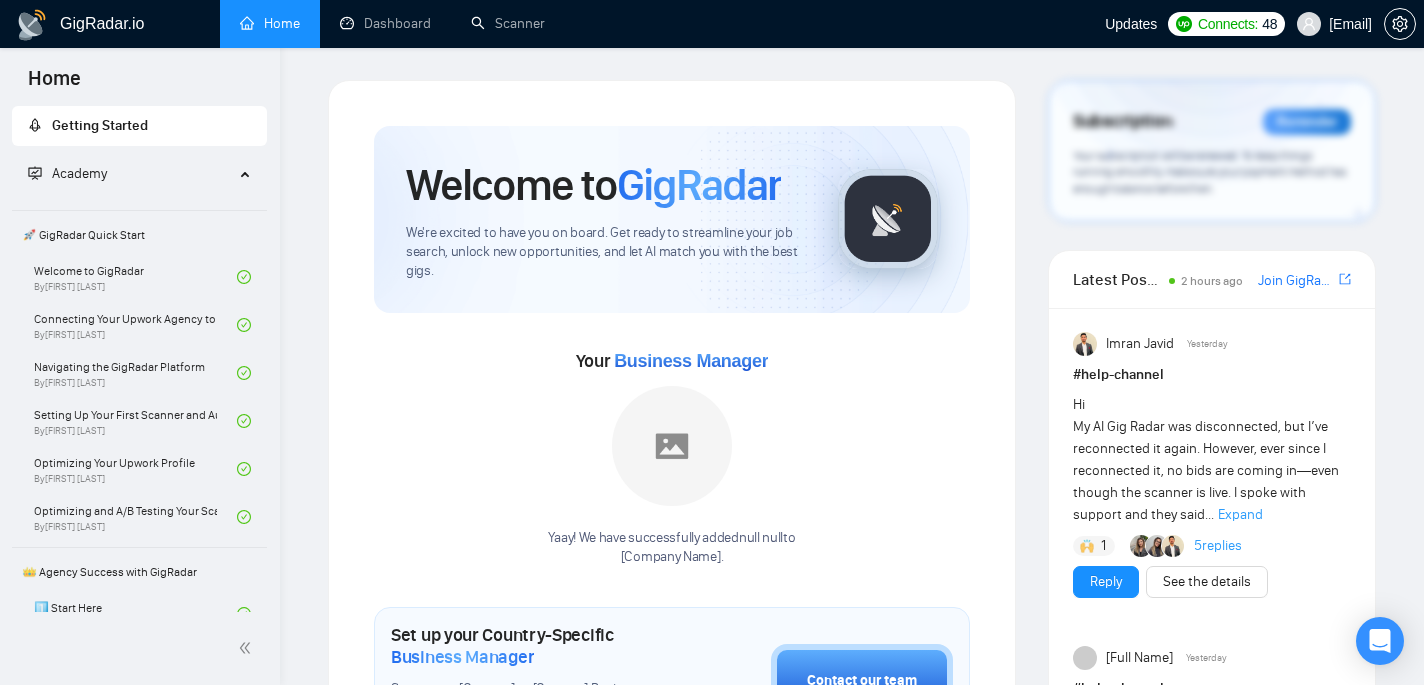 scroll, scrollTop: 0, scrollLeft: 0, axis: both 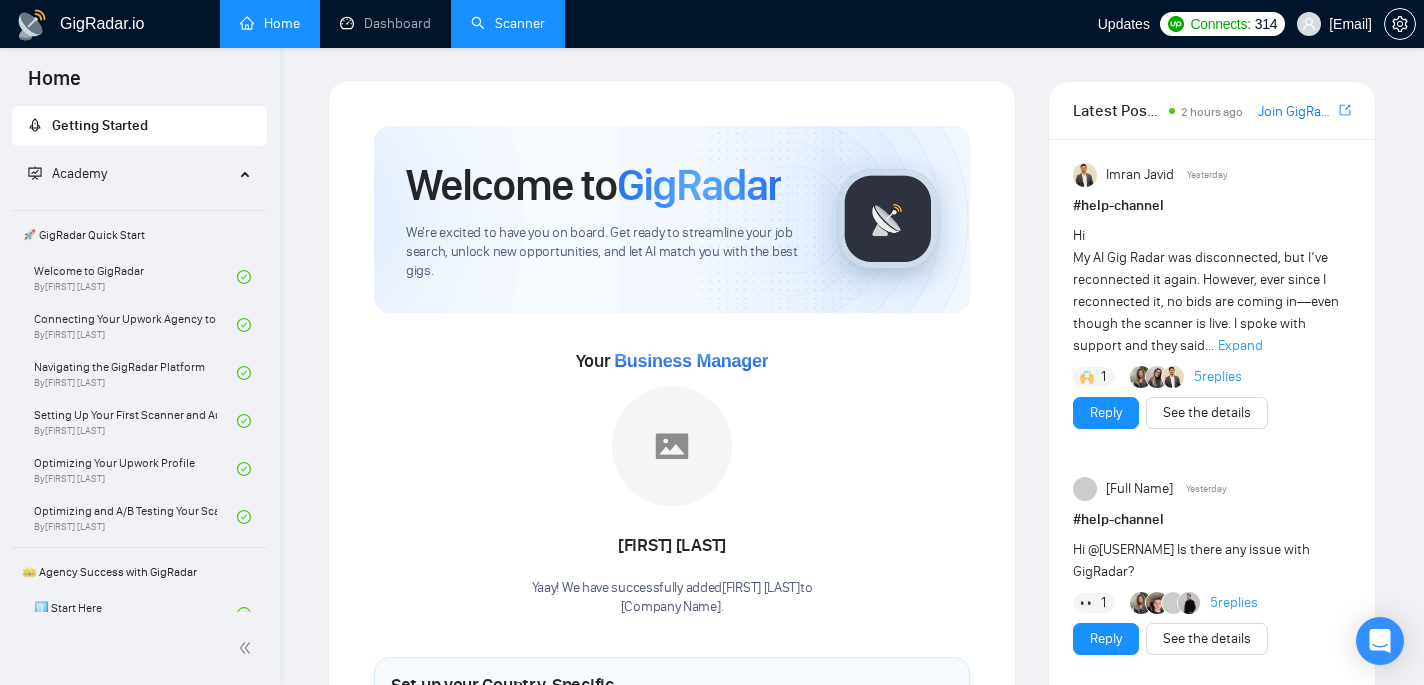 click on "Scanner" at bounding box center [508, 23] 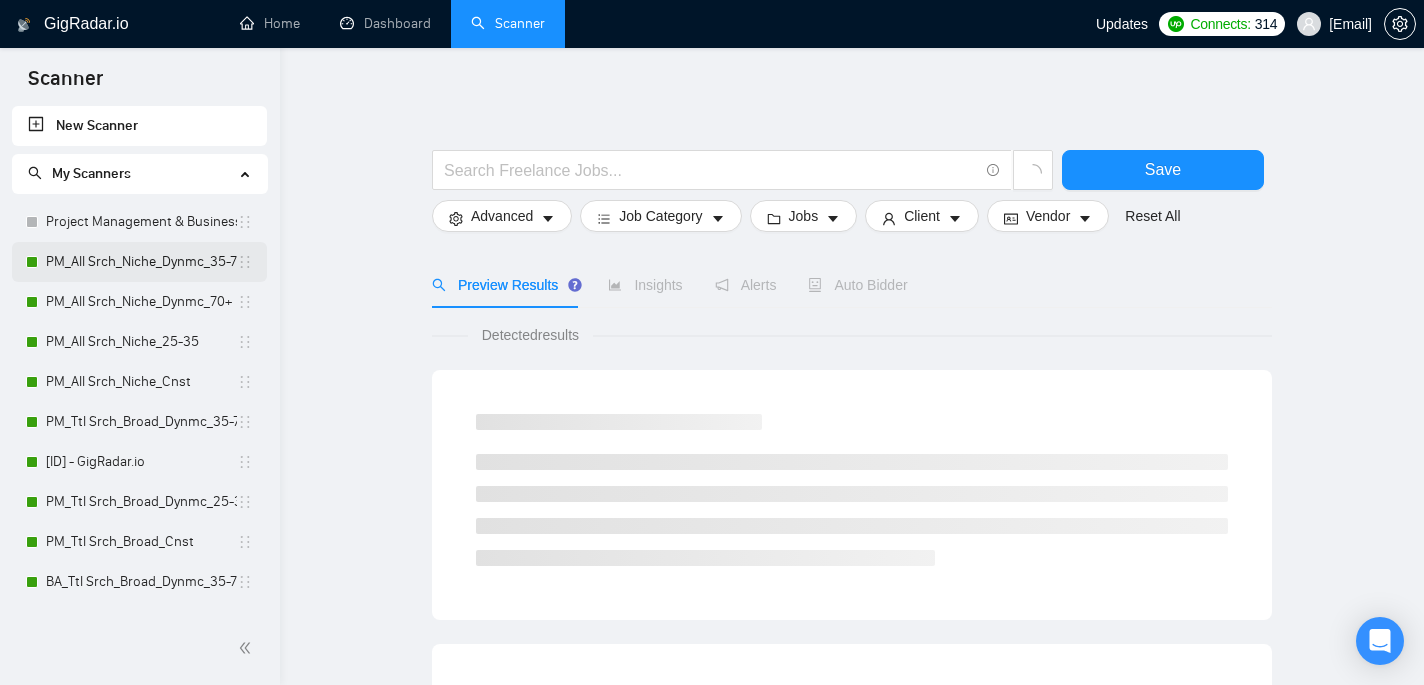 click on "PM_All Srch_Niche_Dynmc_35-70" at bounding box center [141, 262] 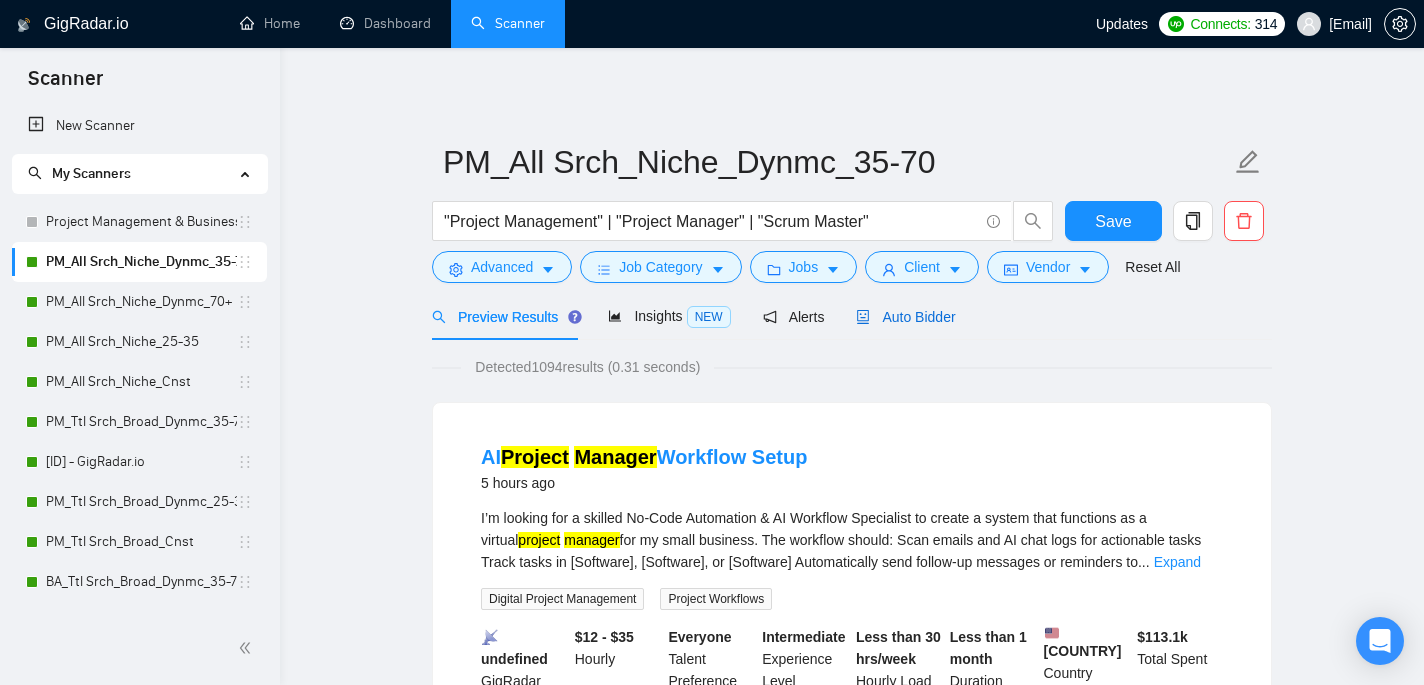 click on "Auto Bidder" at bounding box center [905, 317] 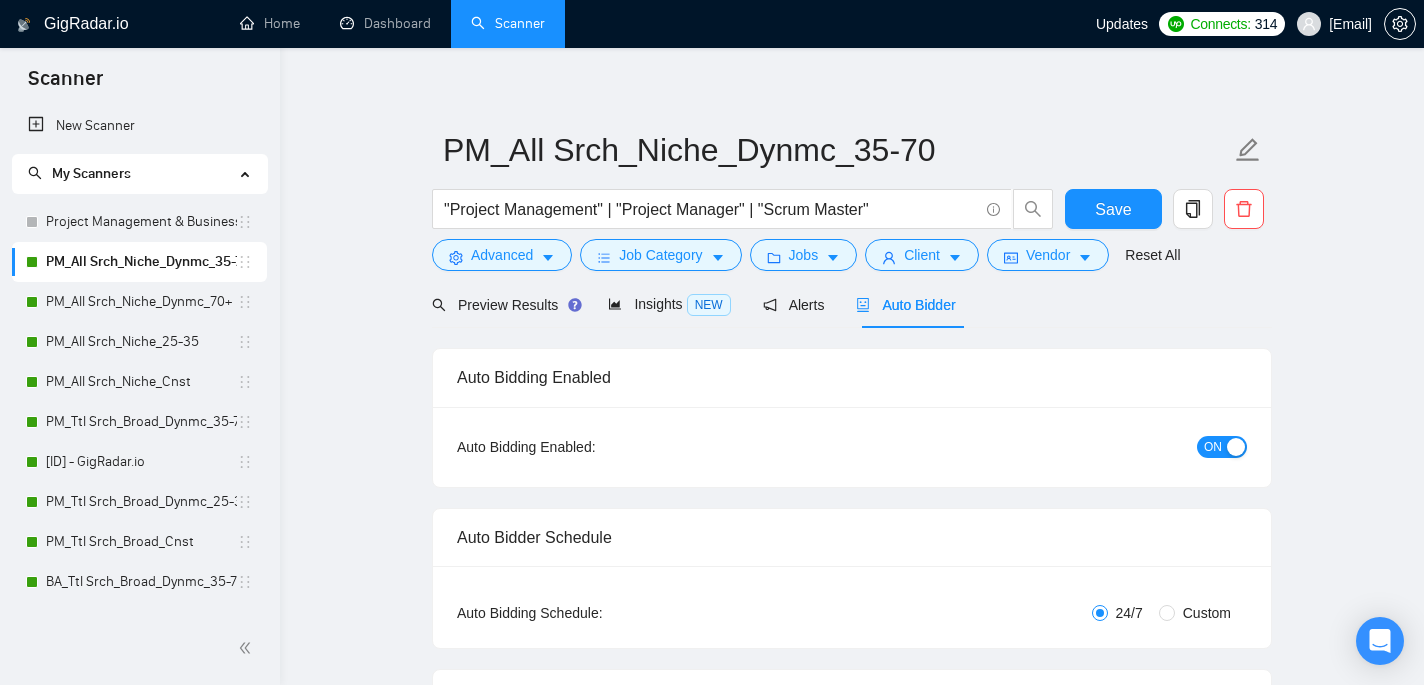scroll, scrollTop: 0, scrollLeft: 0, axis: both 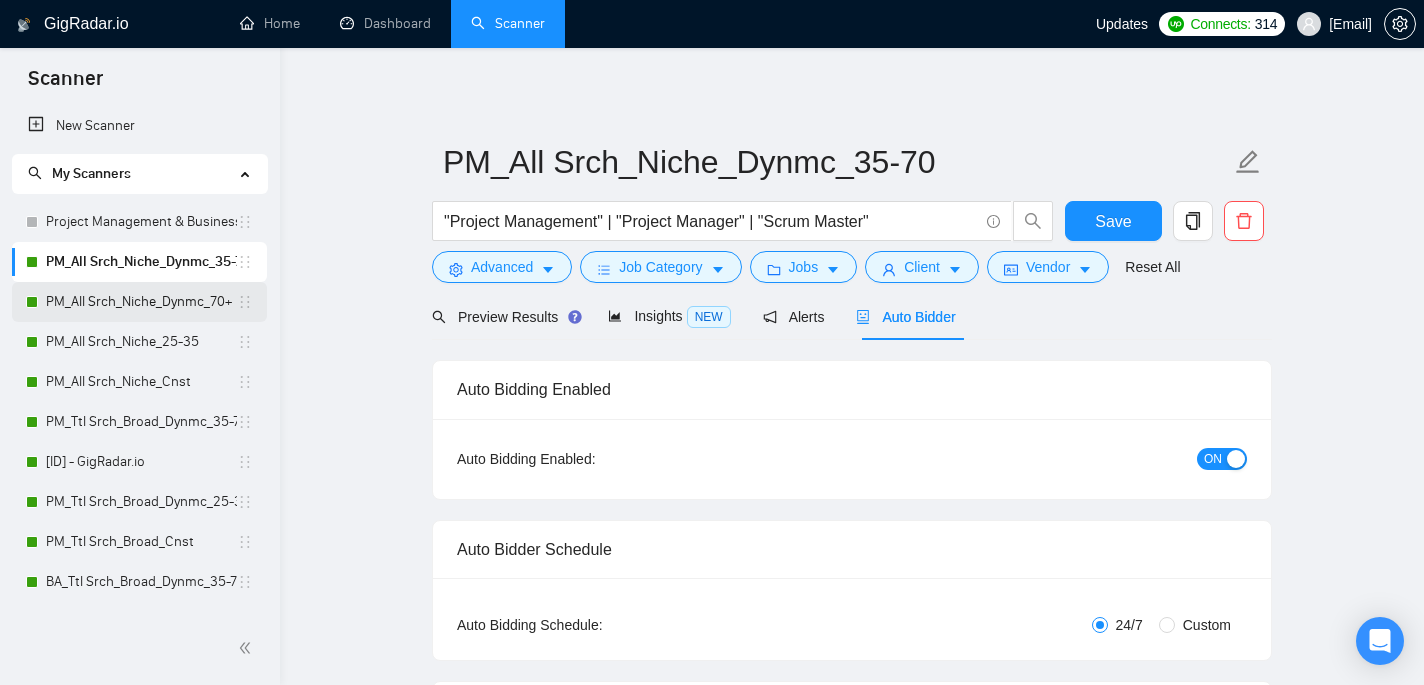 click on "PM_All Srch_Niche_Dynmc_70+" at bounding box center (141, 302) 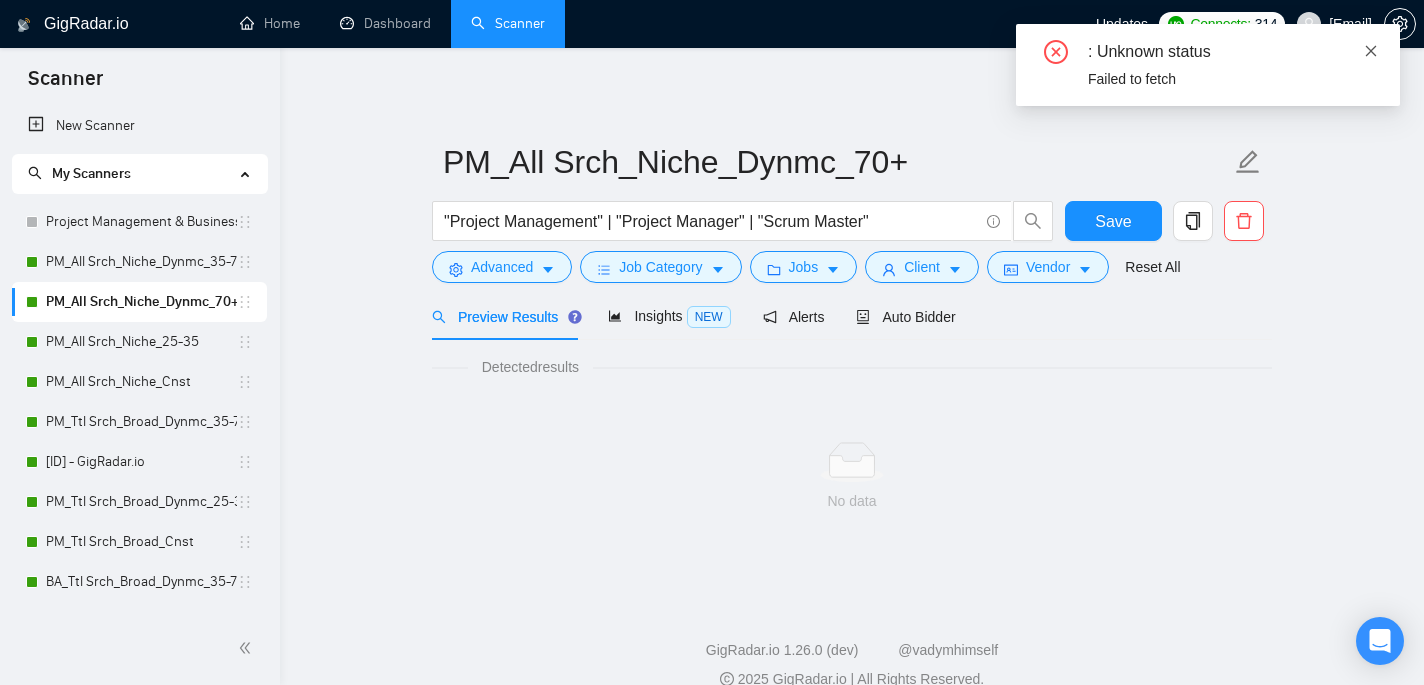 click 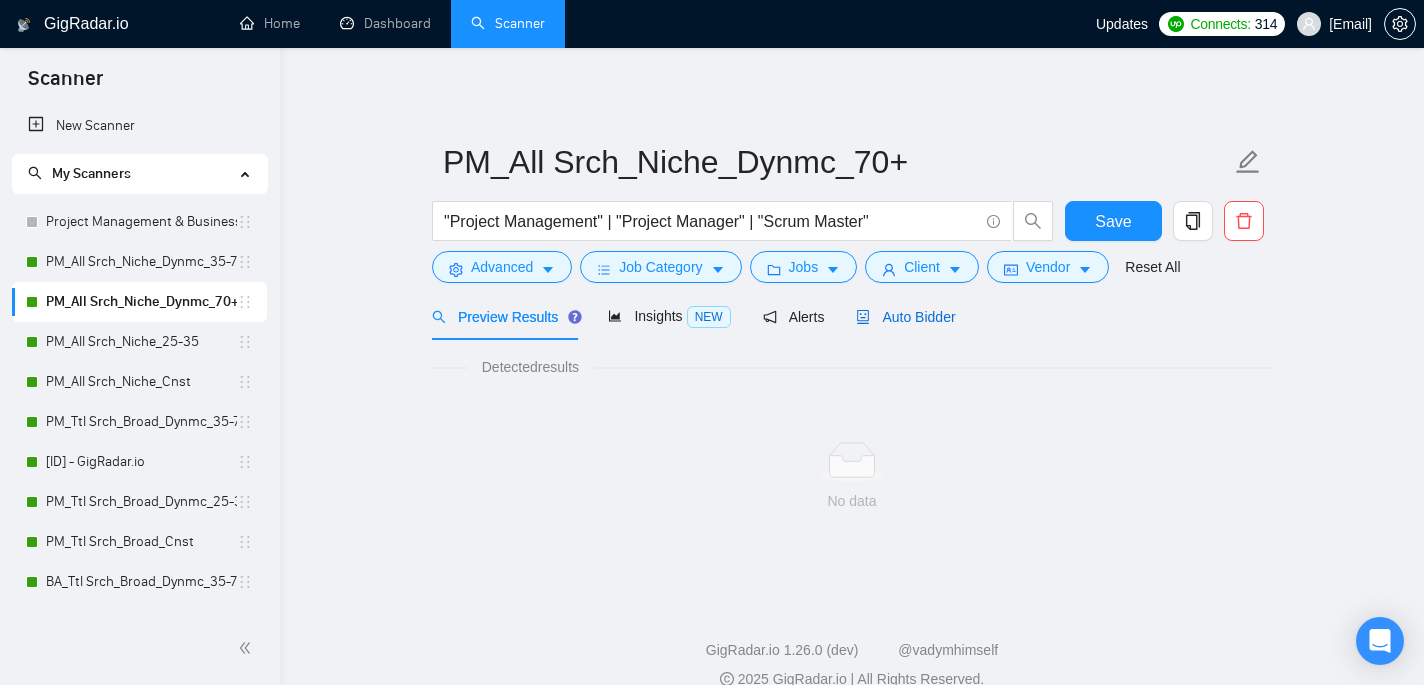 click on "Auto Bidder" at bounding box center (905, 317) 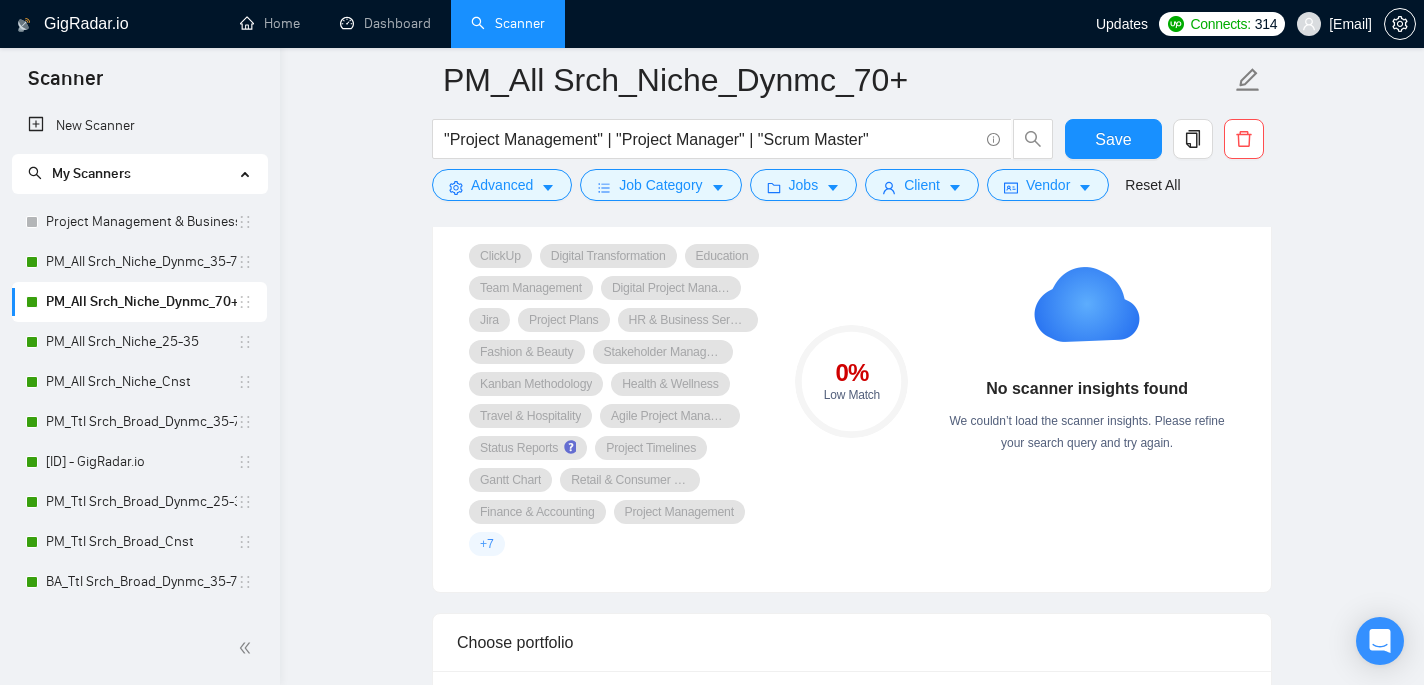 scroll, scrollTop: 1371, scrollLeft: 0, axis: vertical 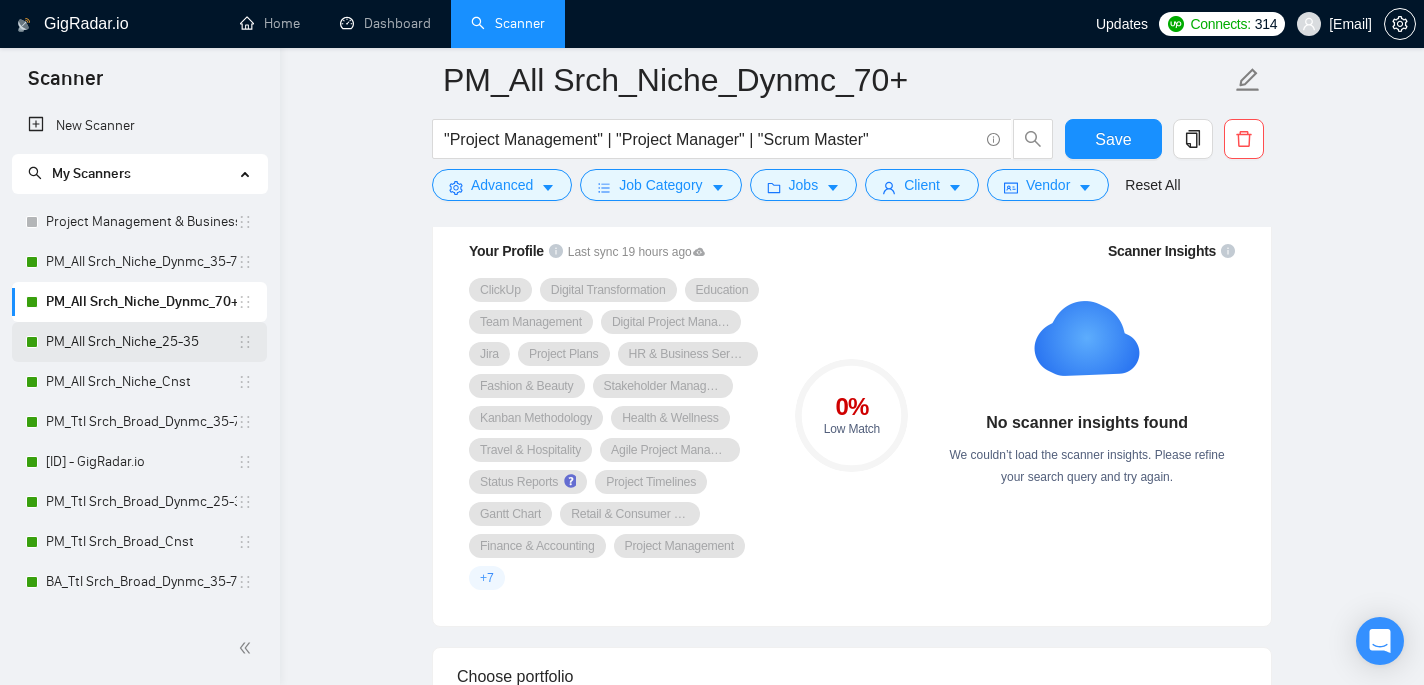 click on "PM_All Srch_Niche_25-35" at bounding box center (141, 342) 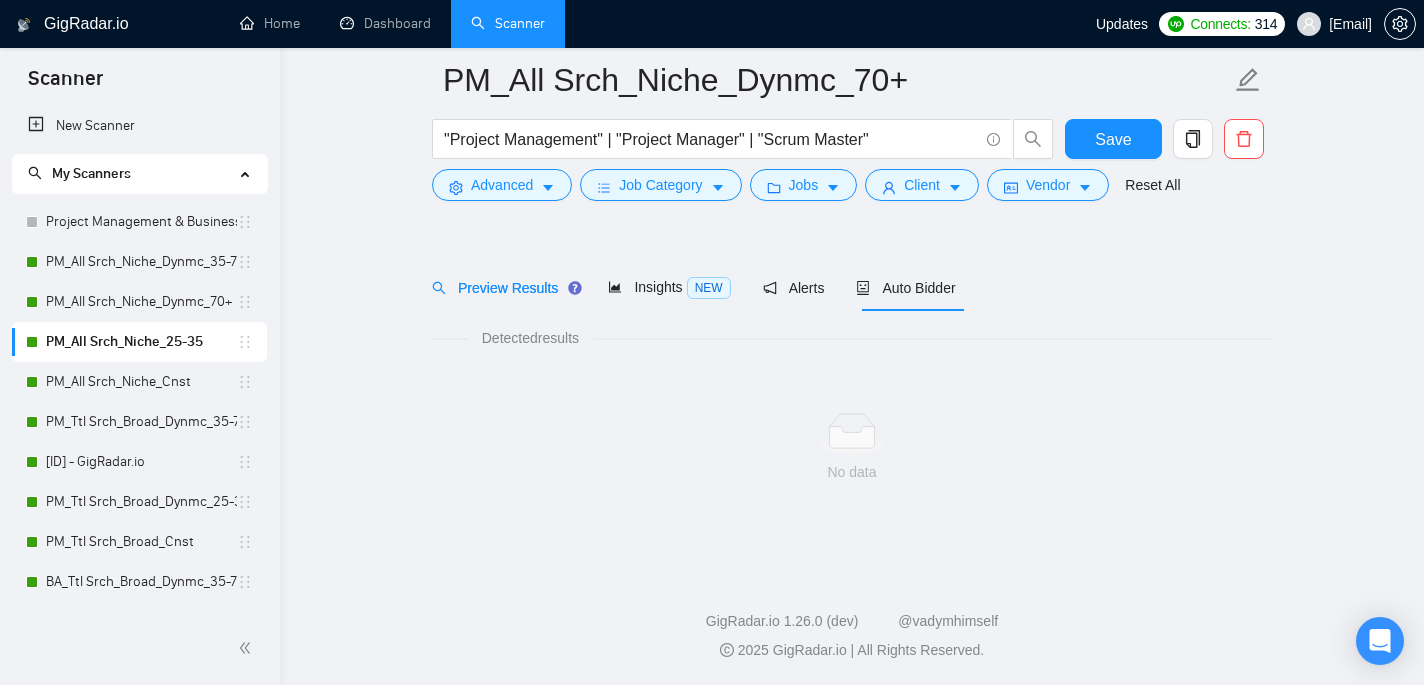scroll, scrollTop: 45, scrollLeft: 0, axis: vertical 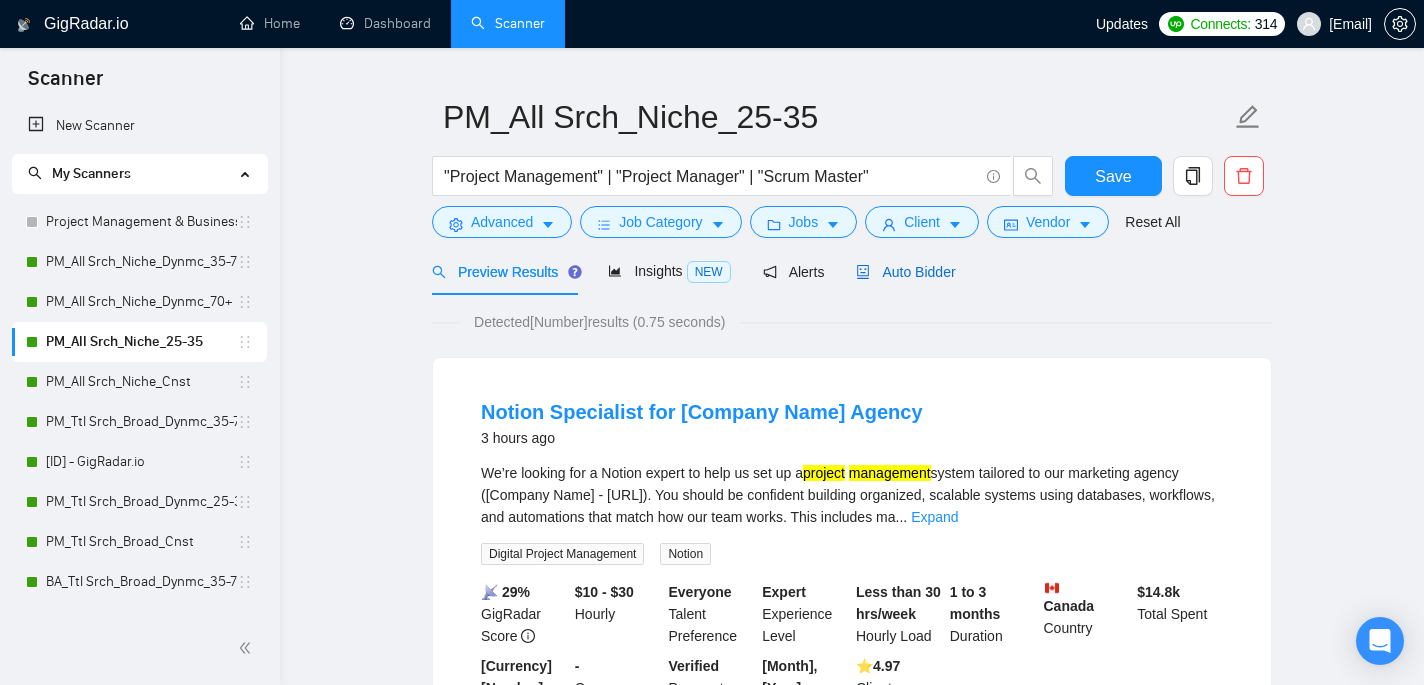 click on "Auto Bidder" at bounding box center (905, 272) 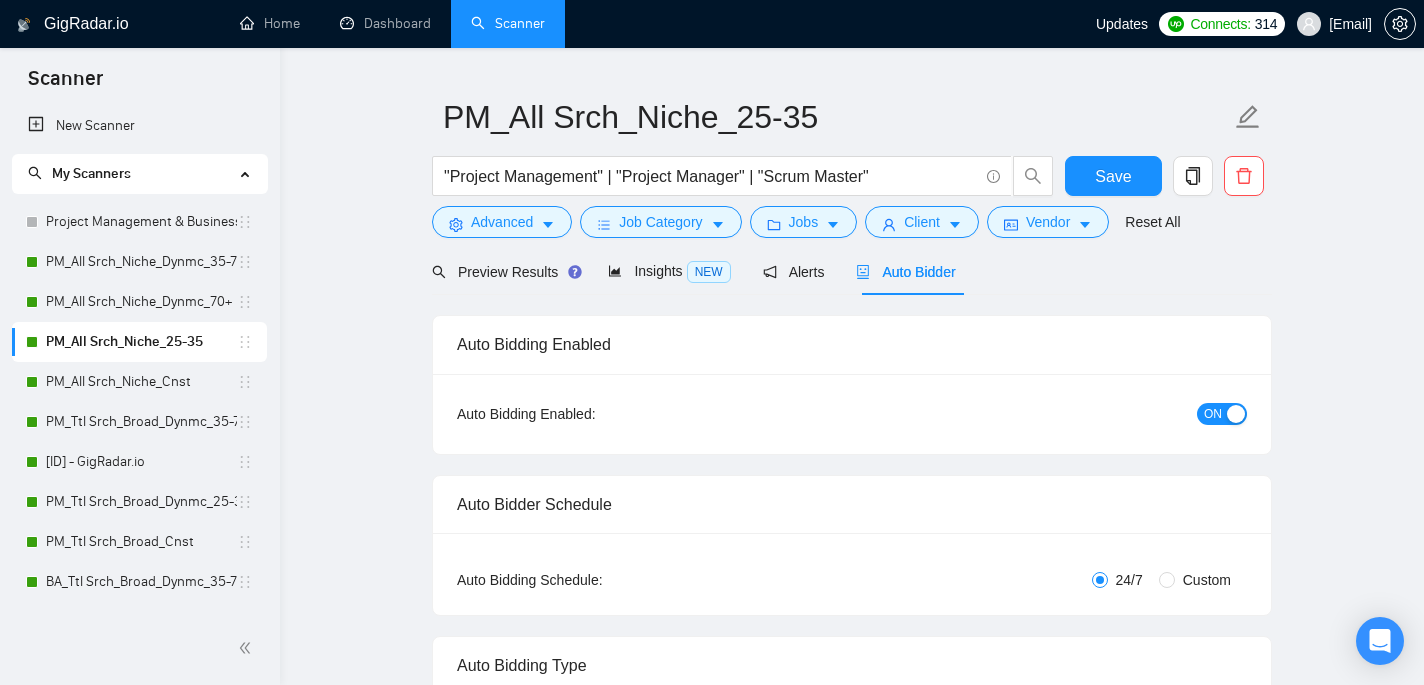 type 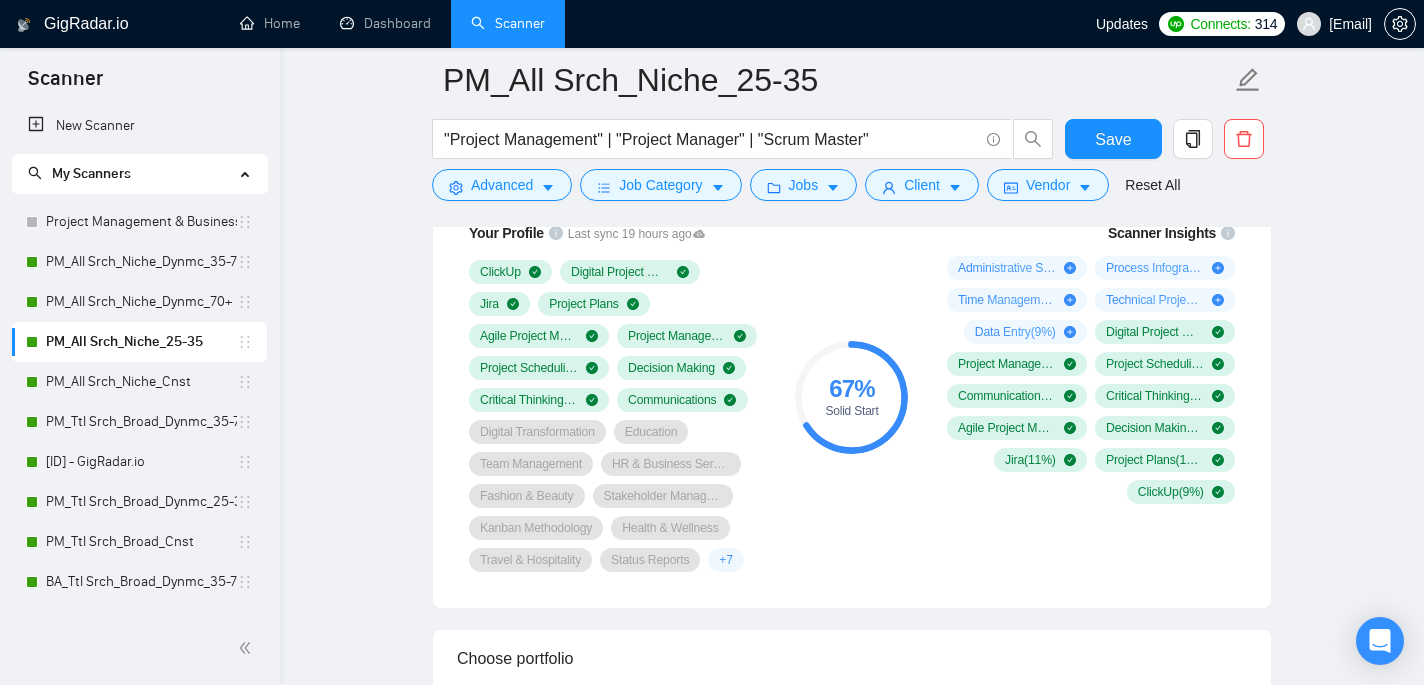 scroll, scrollTop: 1357, scrollLeft: 0, axis: vertical 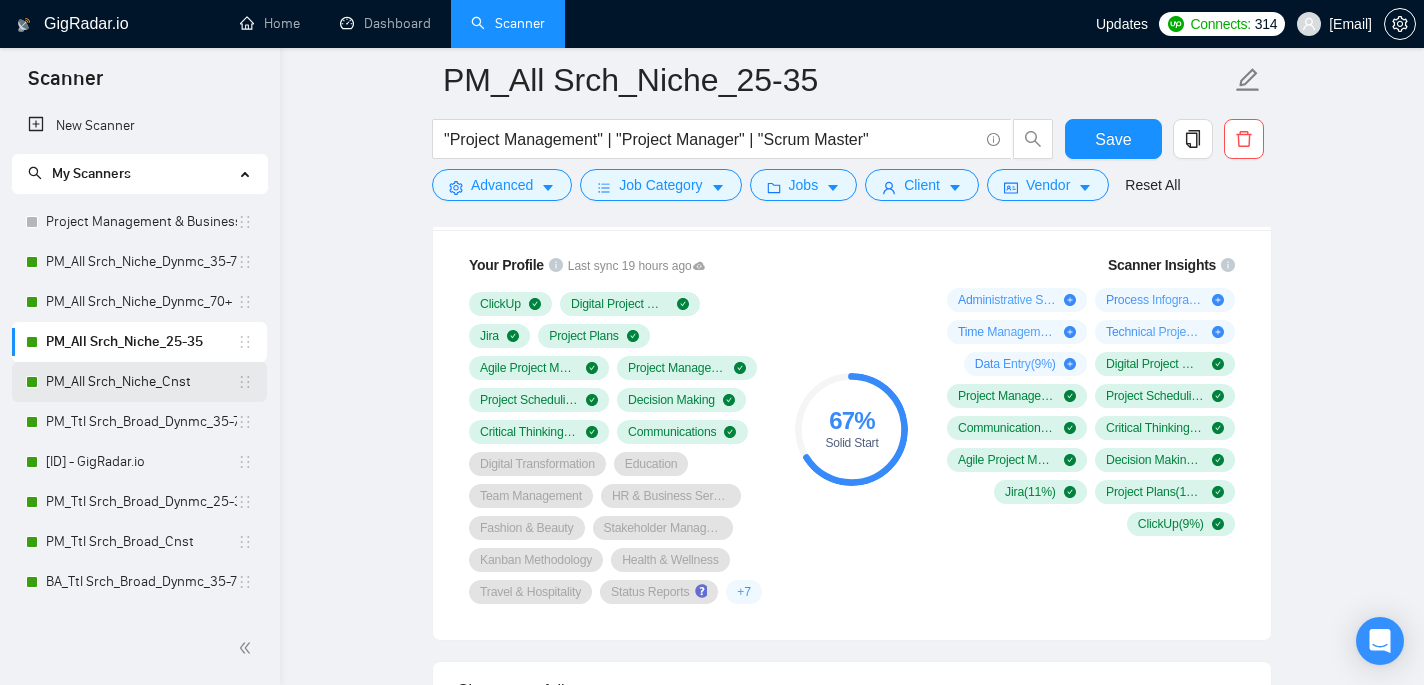 click on "PM_All Srch_Niche_Cnst" at bounding box center (141, 382) 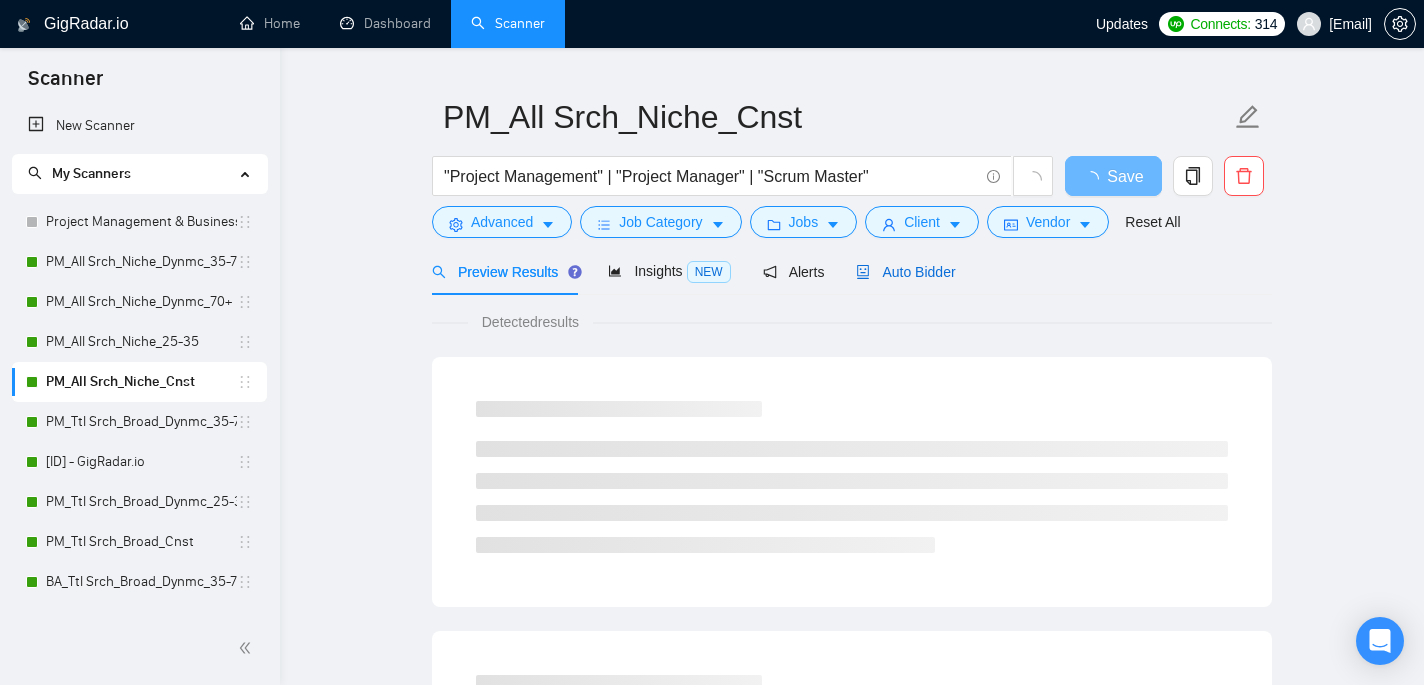 click on "Auto Bidder" at bounding box center (905, 272) 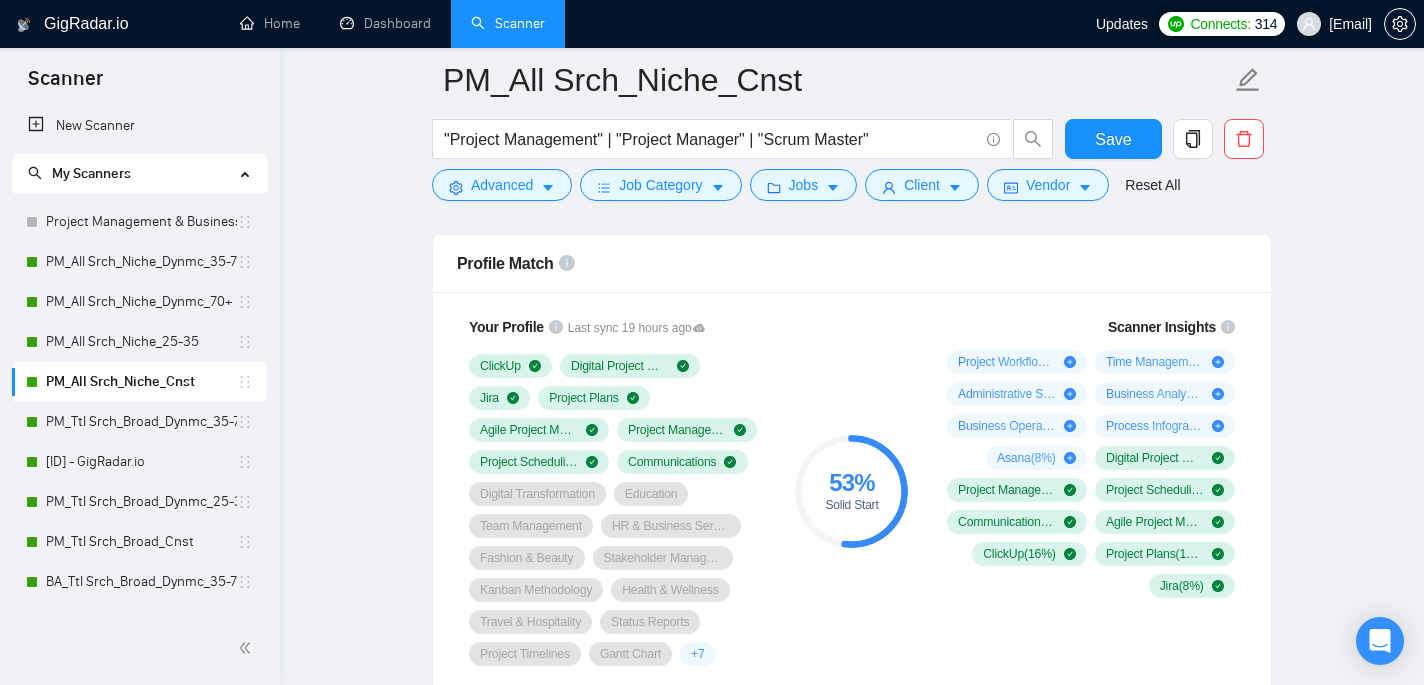 scroll, scrollTop: 1287, scrollLeft: 0, axis: vertical 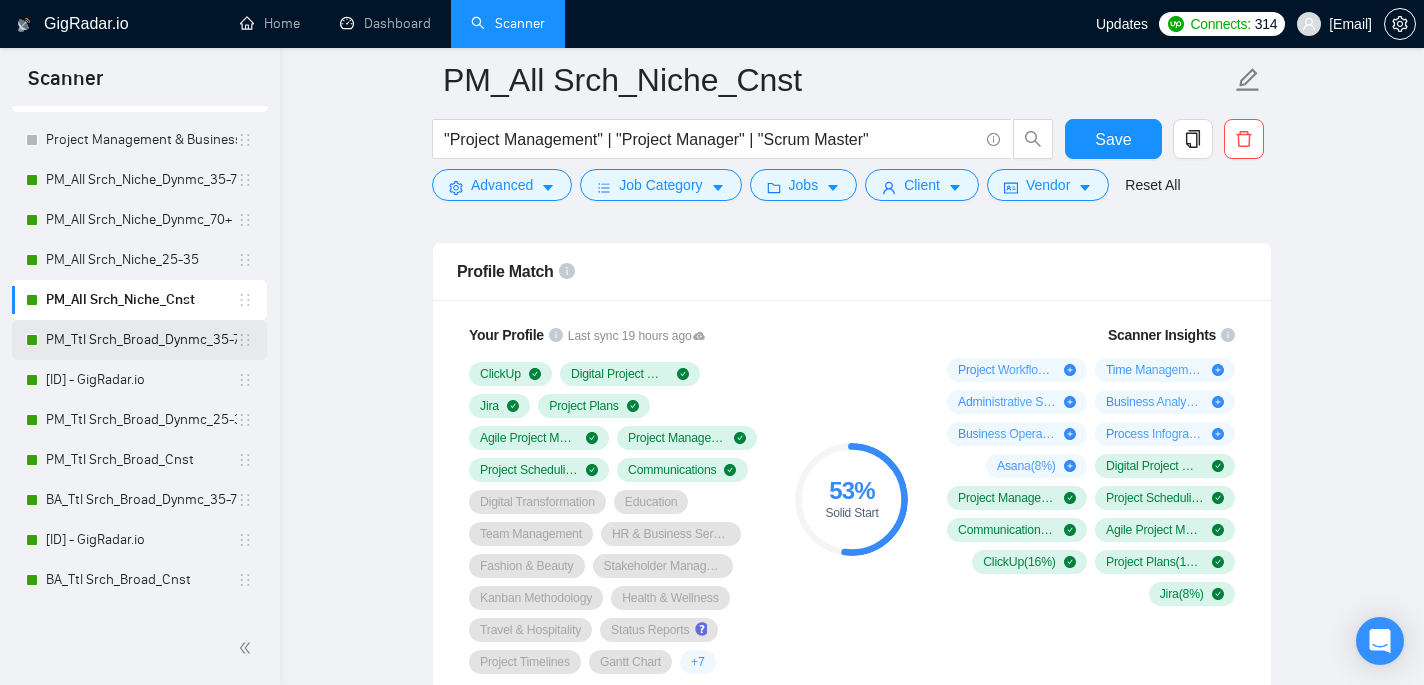 click on "PM_Ttl Srch_Broad_Dynmc_35-70" at bounding box center (141, 340) 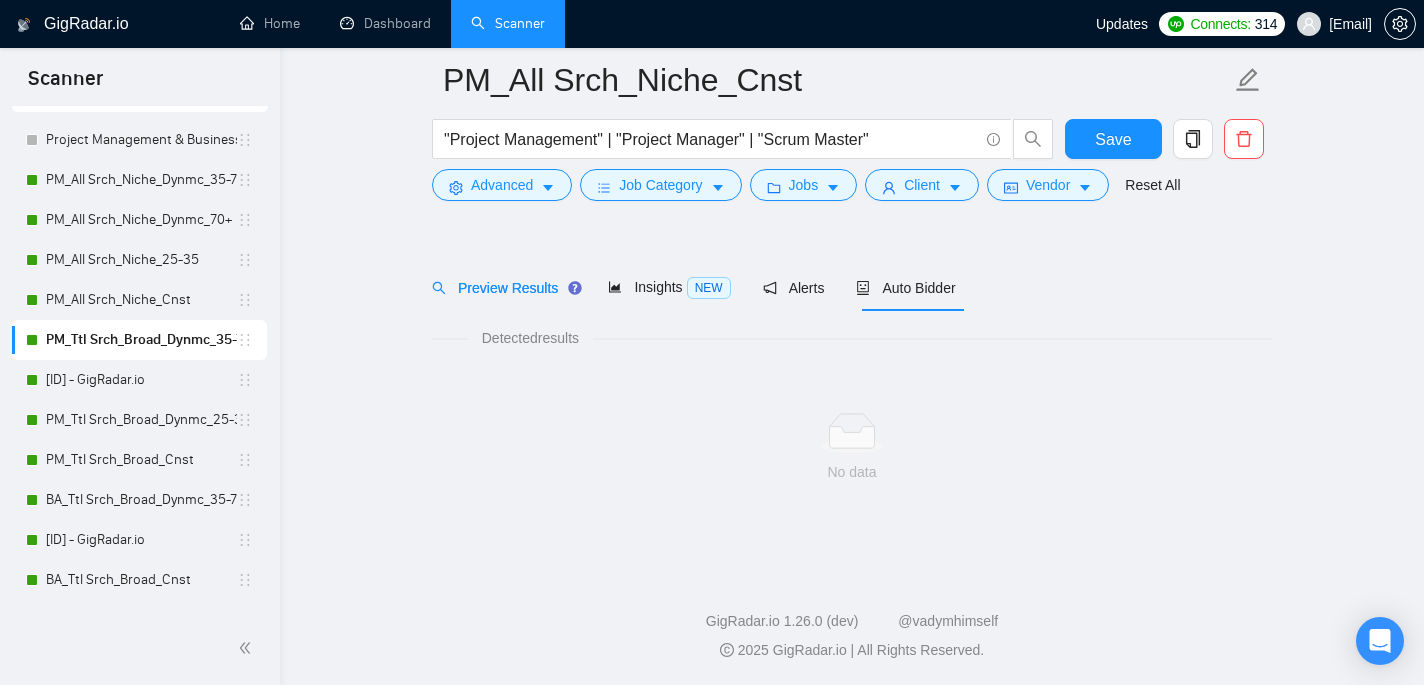 scroll, scrollTop: 45, scrollLeft: 0, axis: vertical 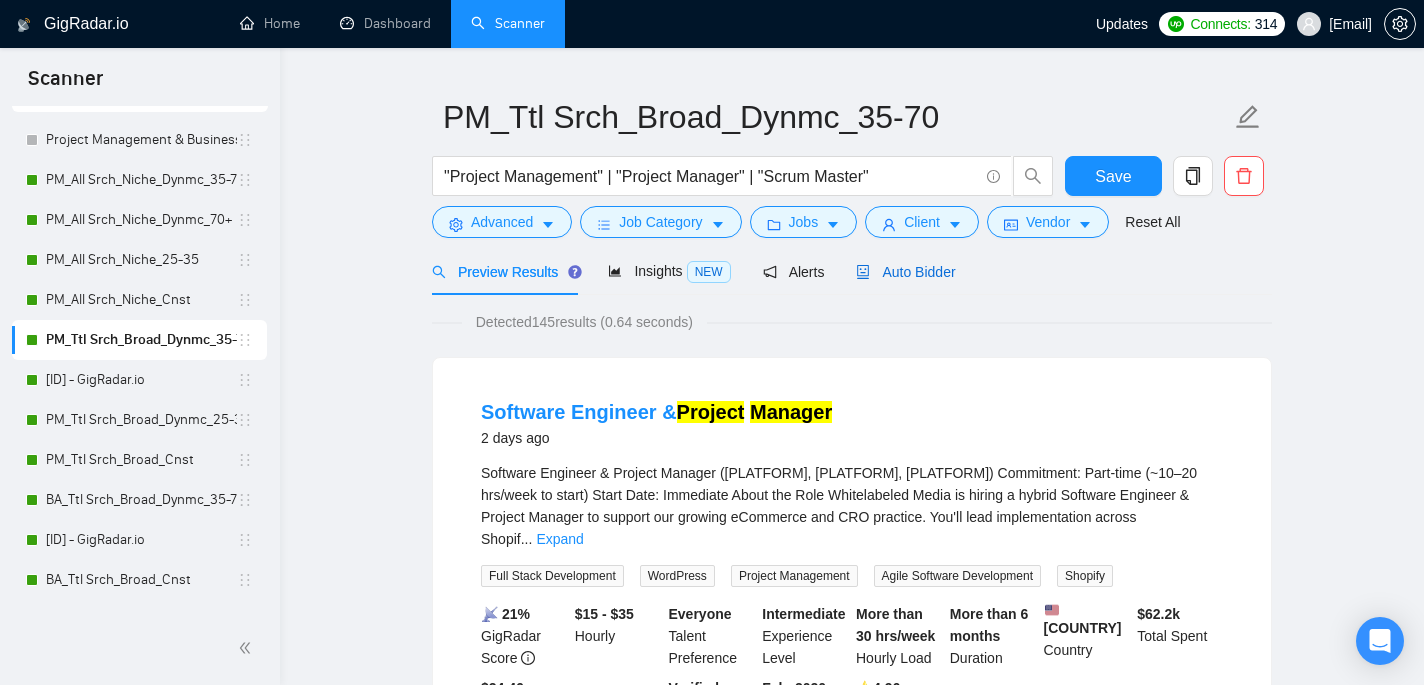 click on "Auto Bidder" at bounding box center (905, 272) 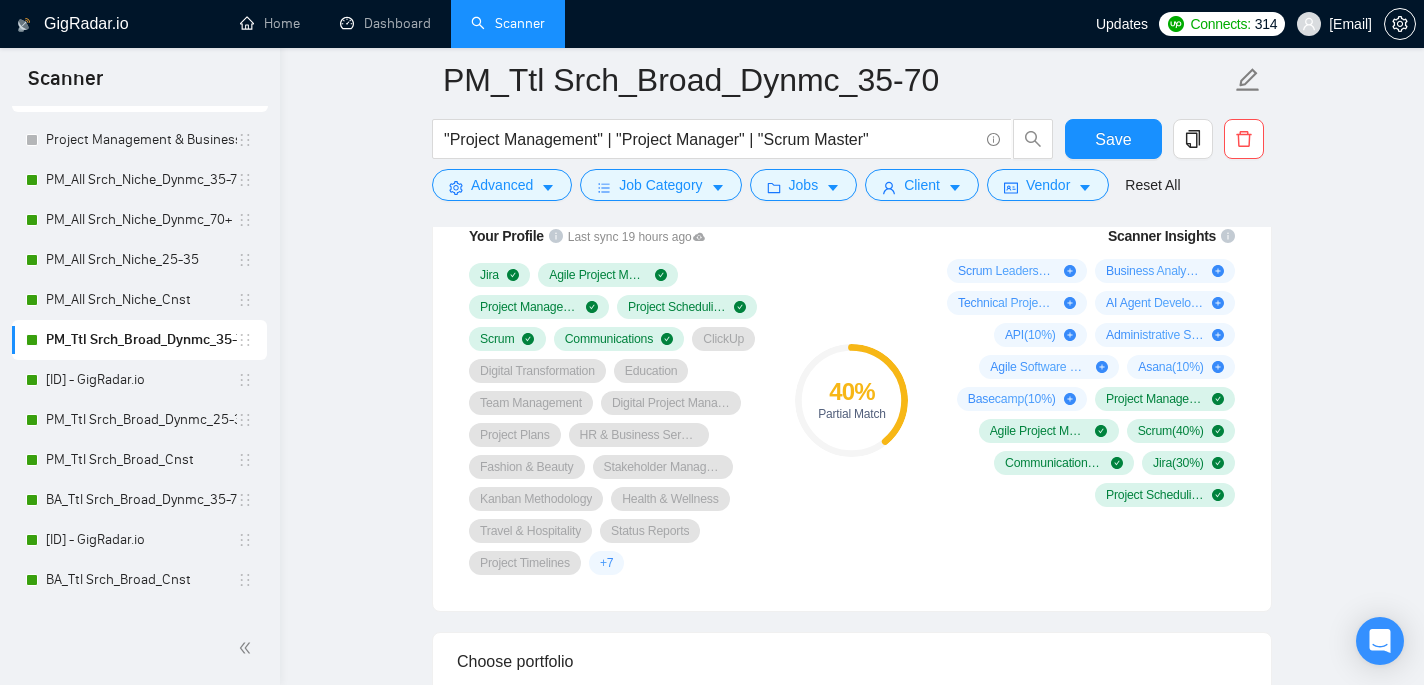 scroll, scrollTop: 1380, scrollLeft: 0, axis: vertical 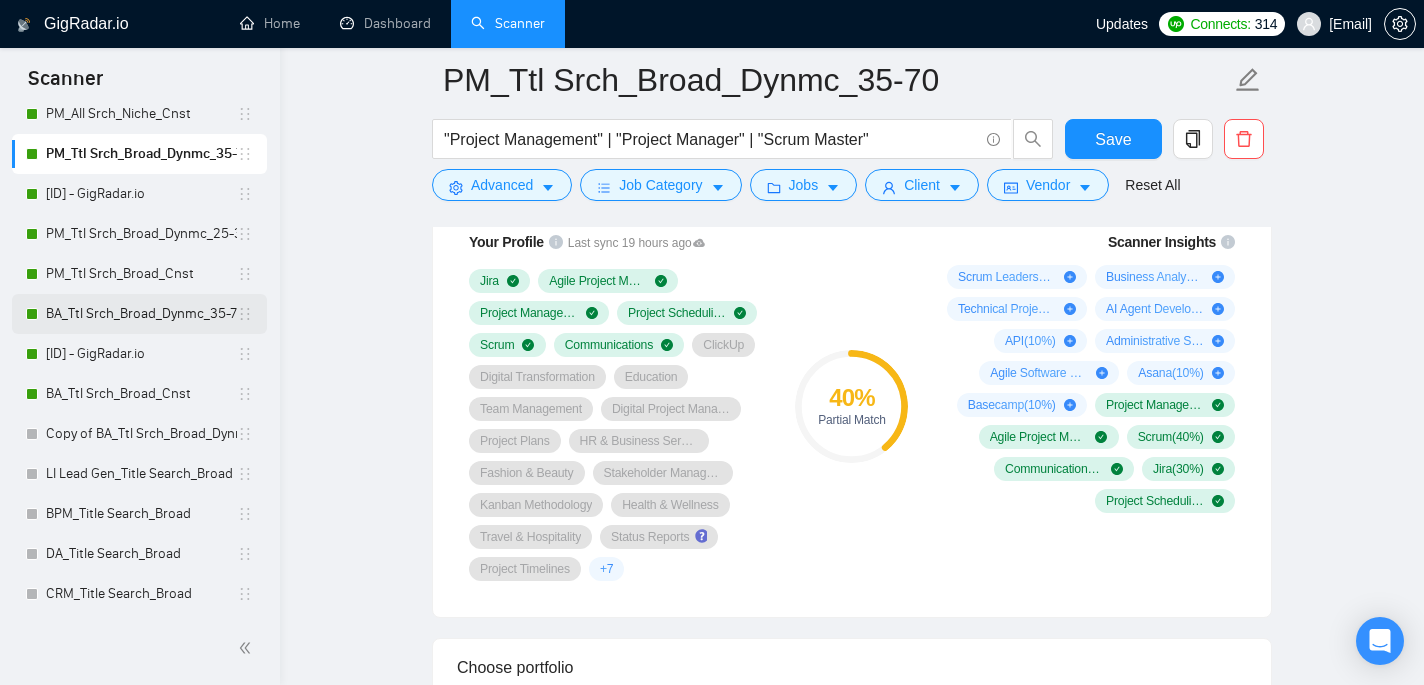click on "BA_Ttl Srch_Broad_Dynmc_35-70" at bounding box center [141, 314] 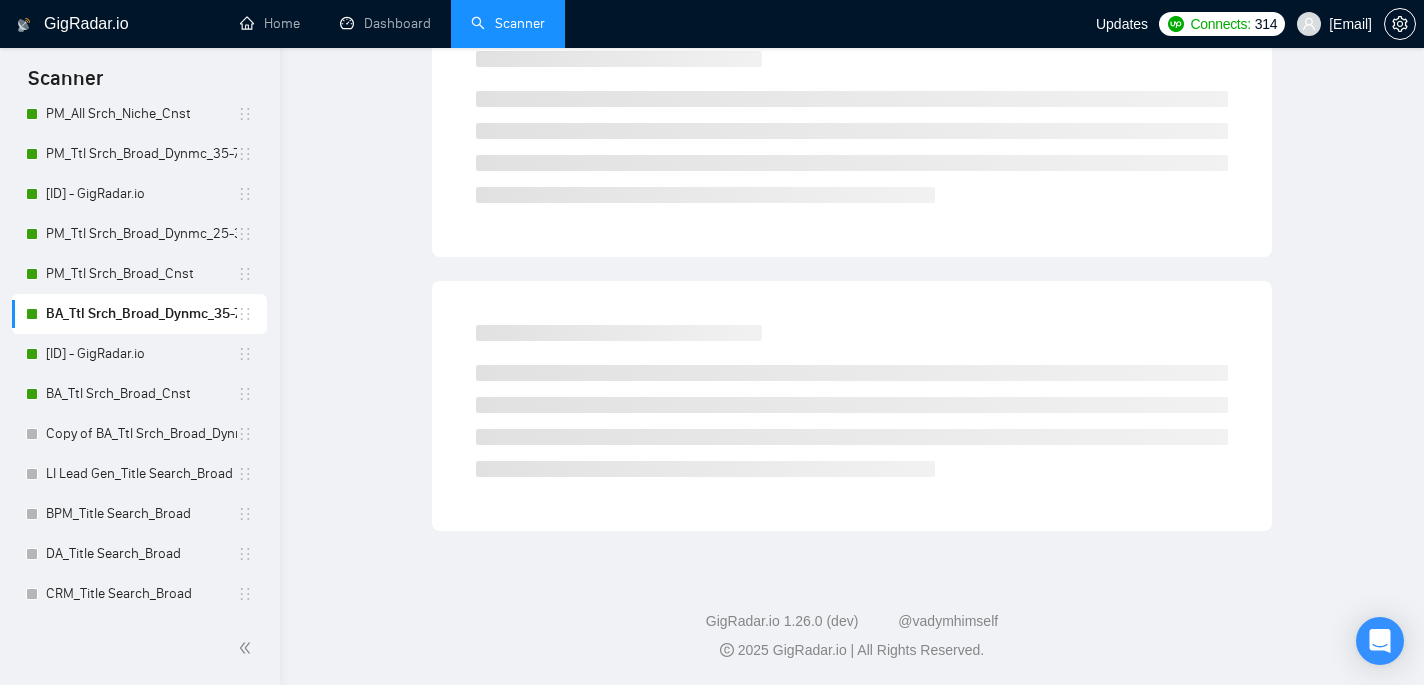 scroll, scrollTop: 45, scrollLeft: 0, axis: vertical 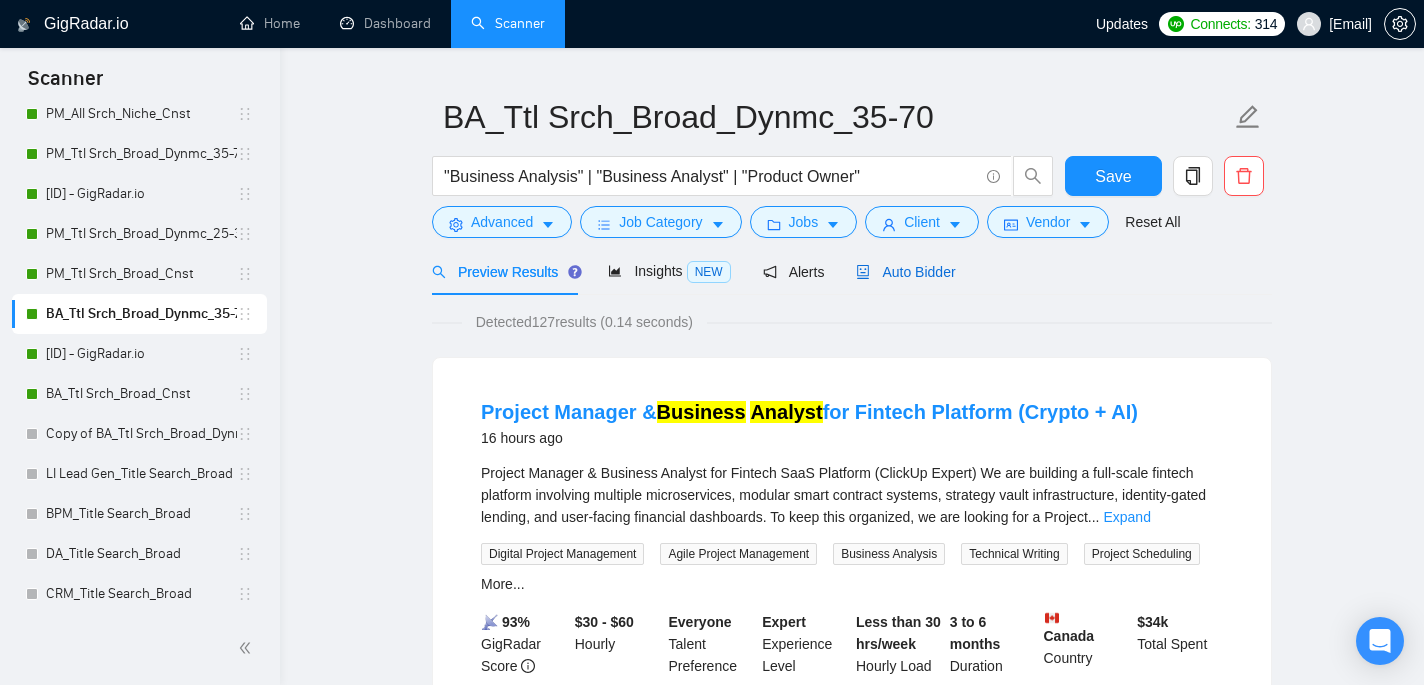 click on "Auto Bidder" at bounding box center [905, 272] 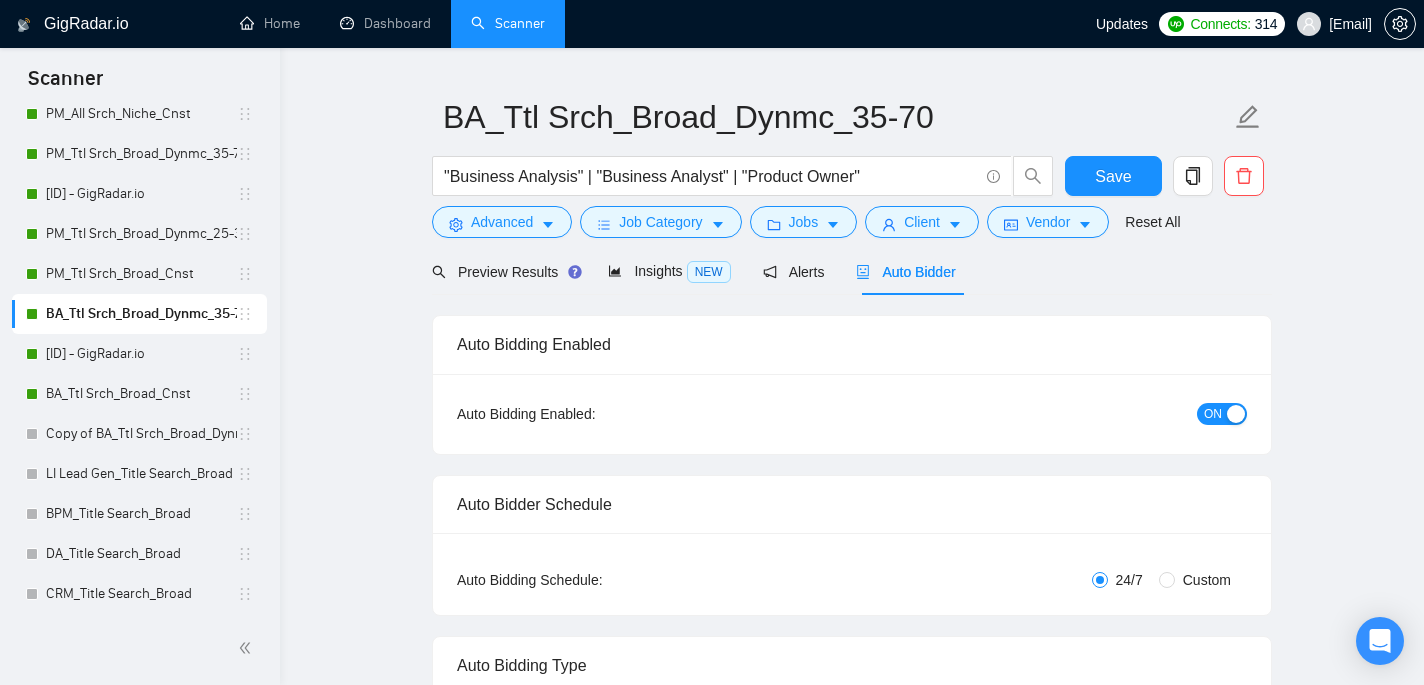 checkbox on "true" 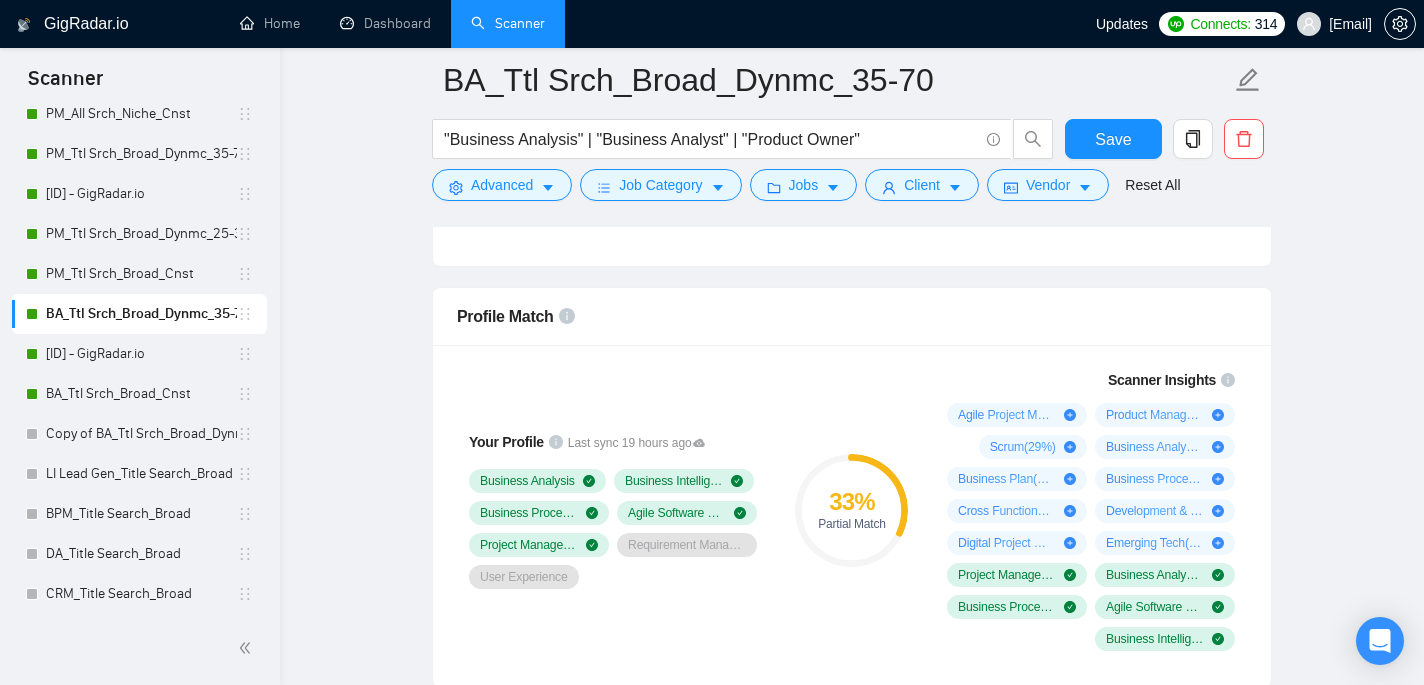 scroll, scrollTop: 1235, scrollLeft: 0, axis: vertical 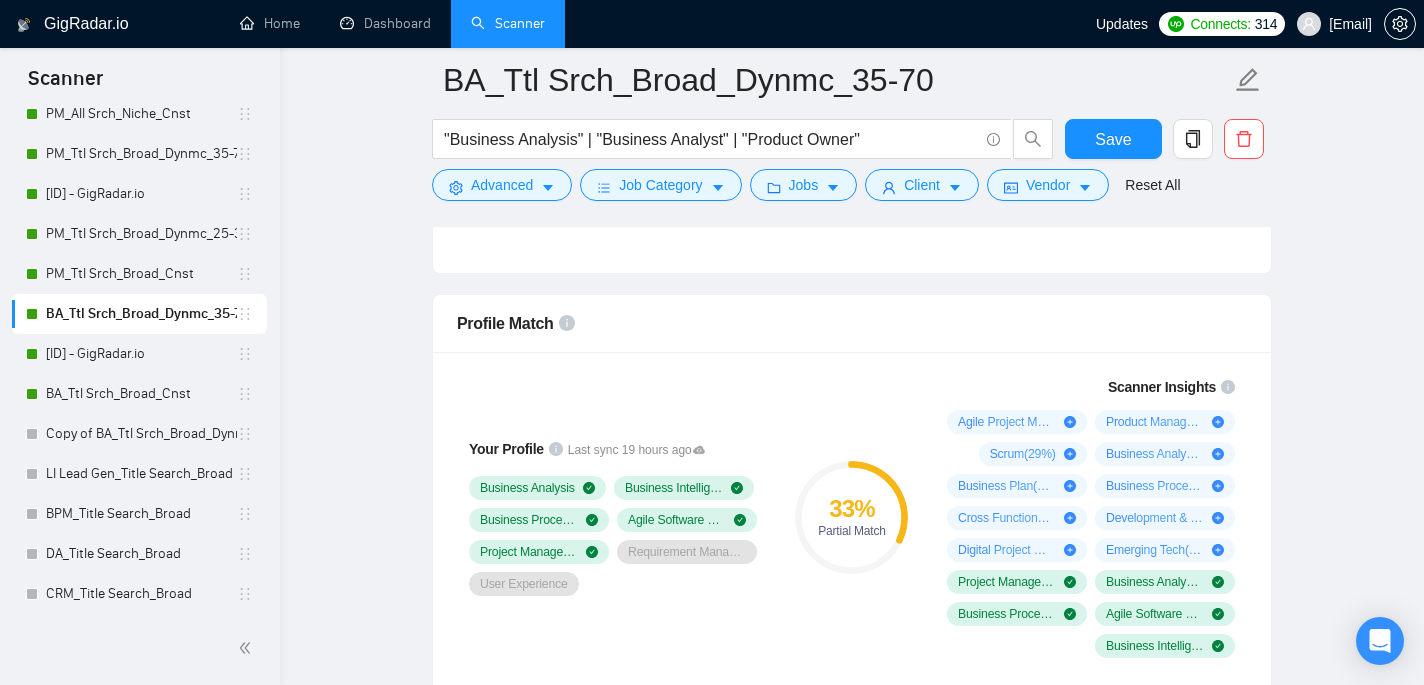 click on "33 % Partial Match" at bounding box center (852, 517) 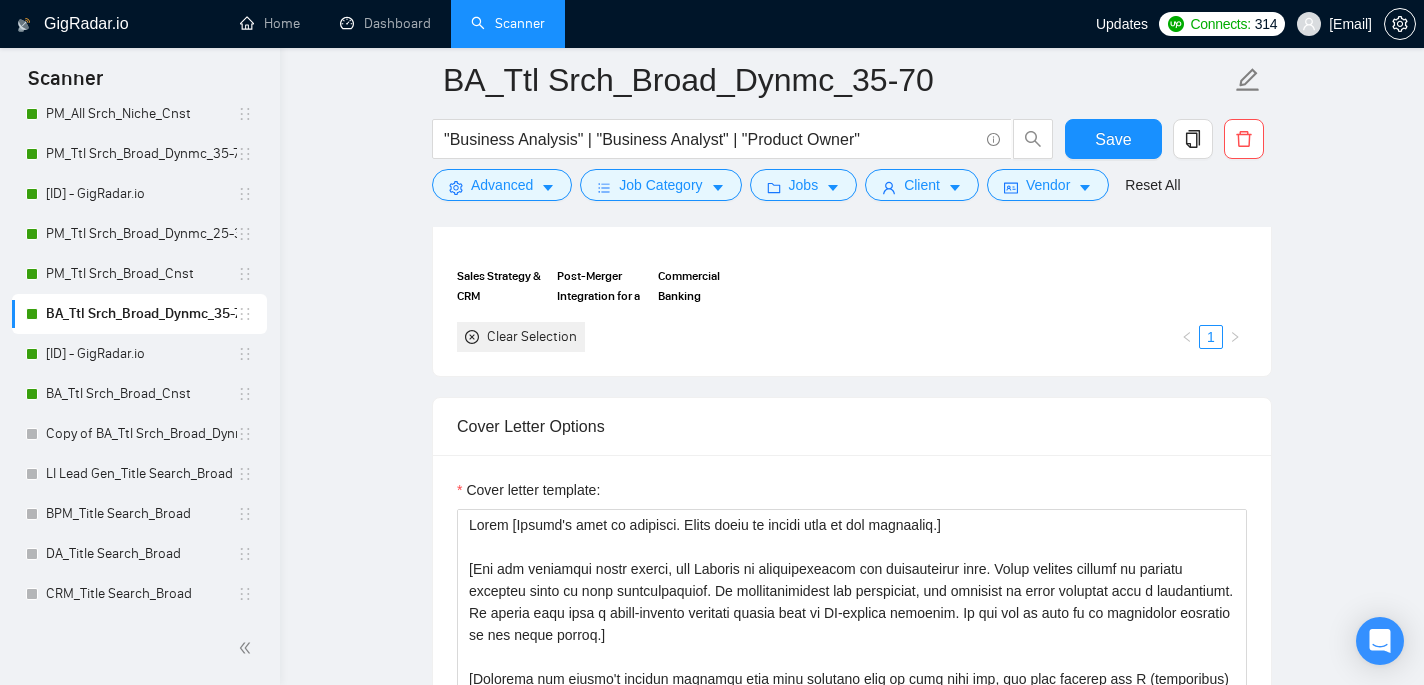 scroll, scrollTop: 1939, scrollLeft: 0, axis: vertical 